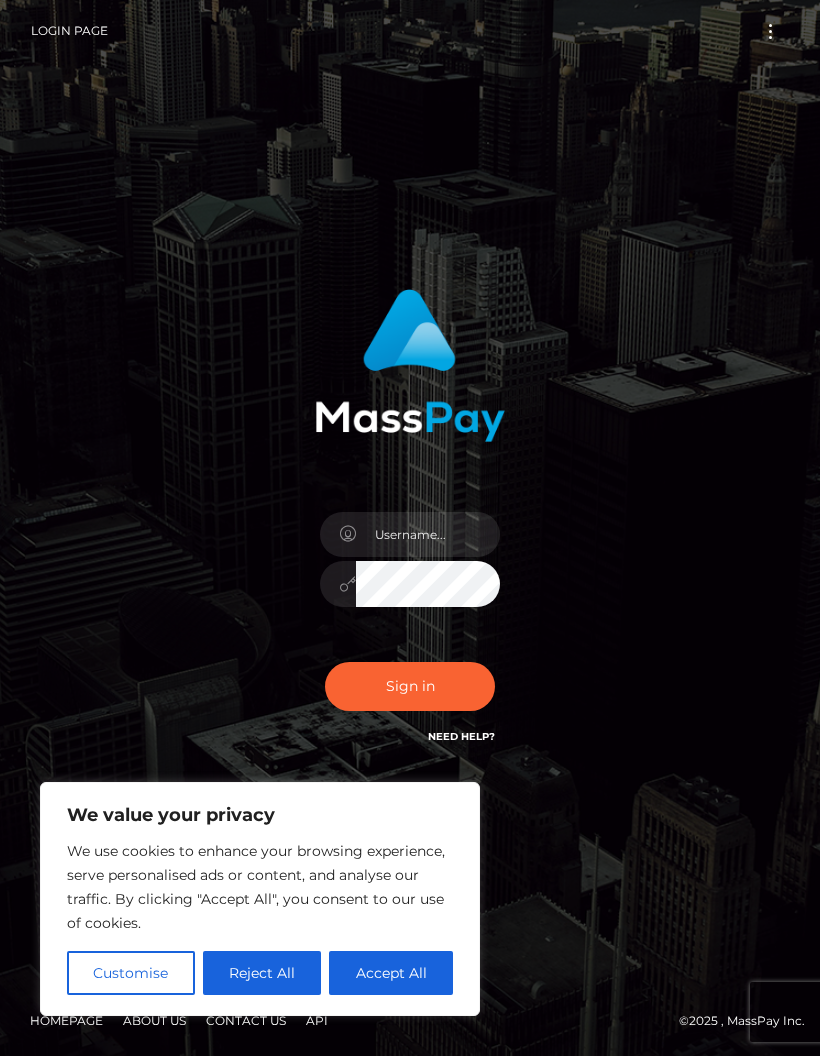 scroll, scrollTop: 0, scrollLeft: 0, axis: both 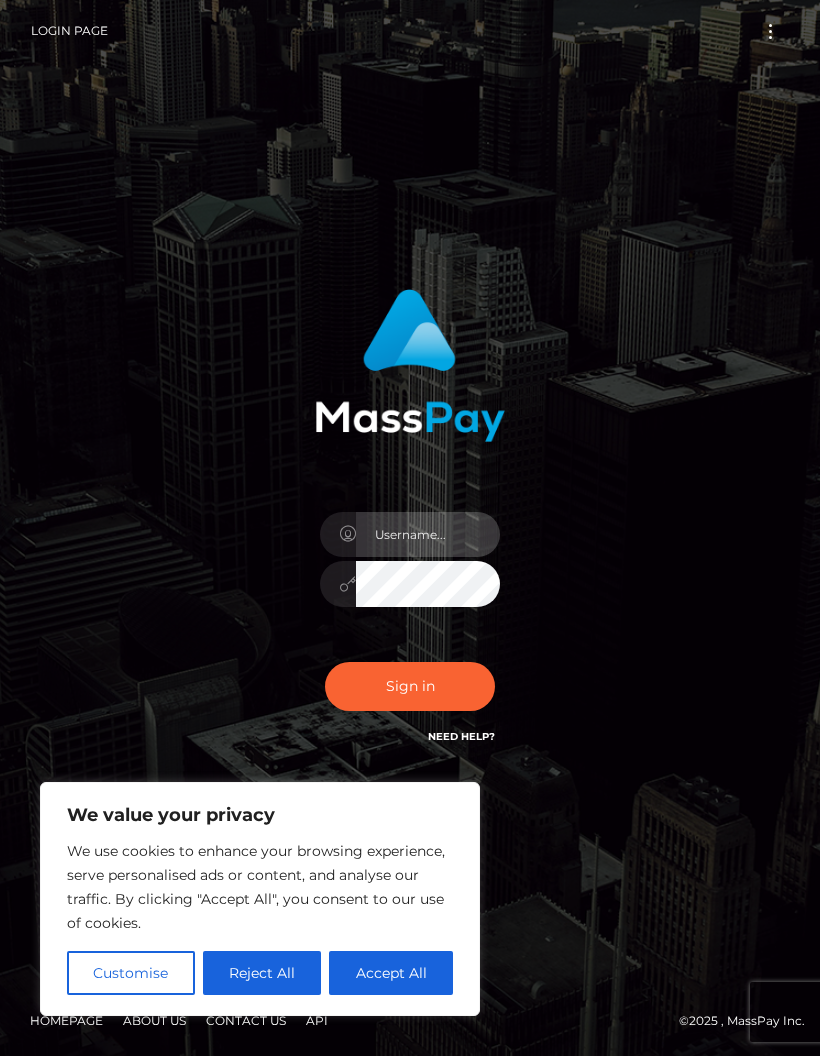 click at bounding box center [428, 534] 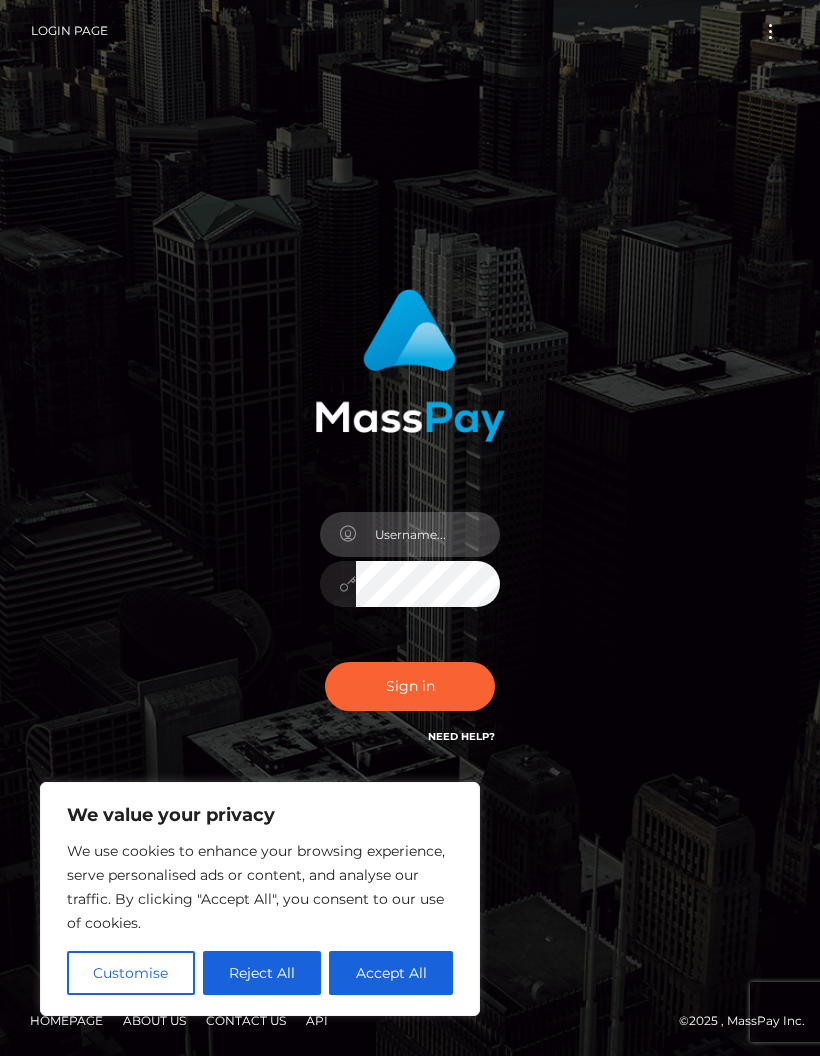 type on "[EMAIL]" 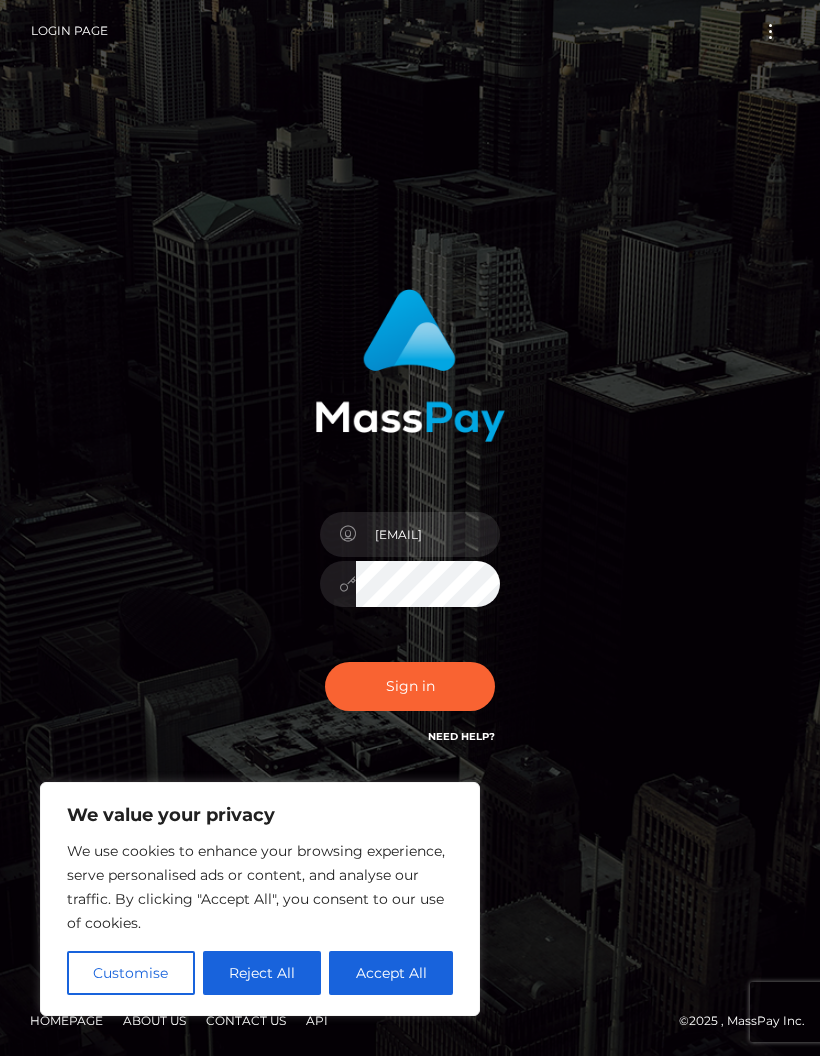 click on "Sign in" at bounding box center (410, 686) 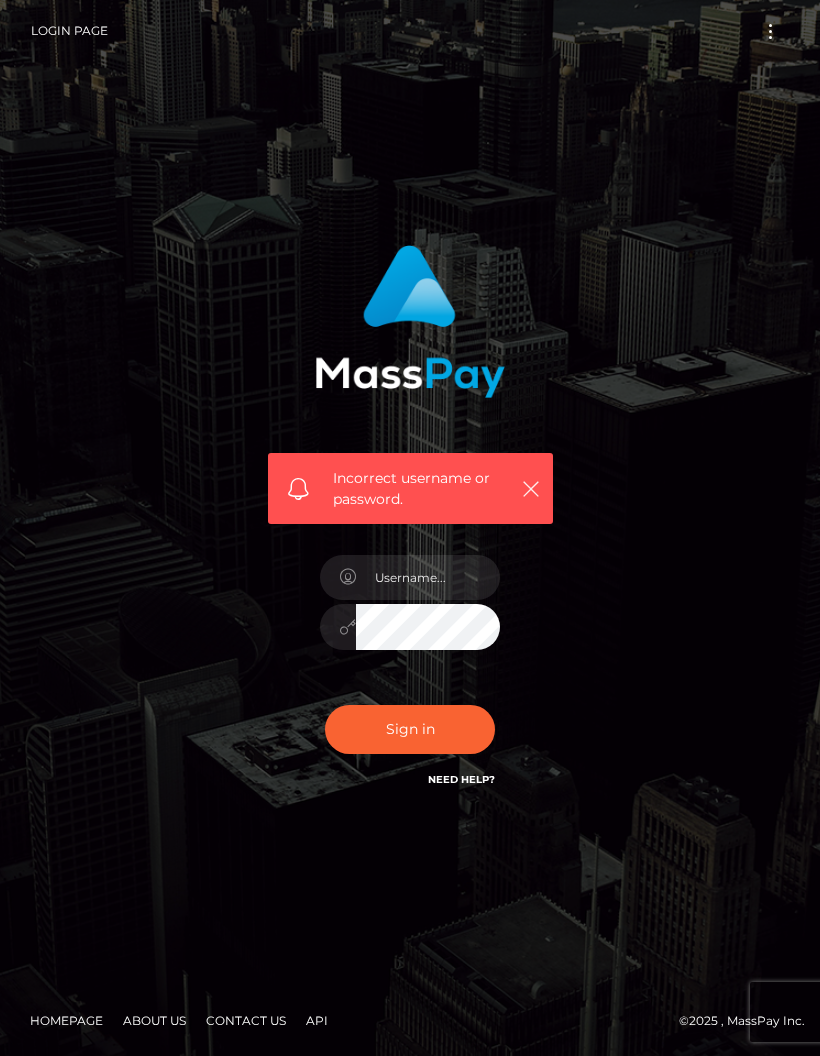scroll, scrollTop: 0, scrollLeft: 0, axis: both 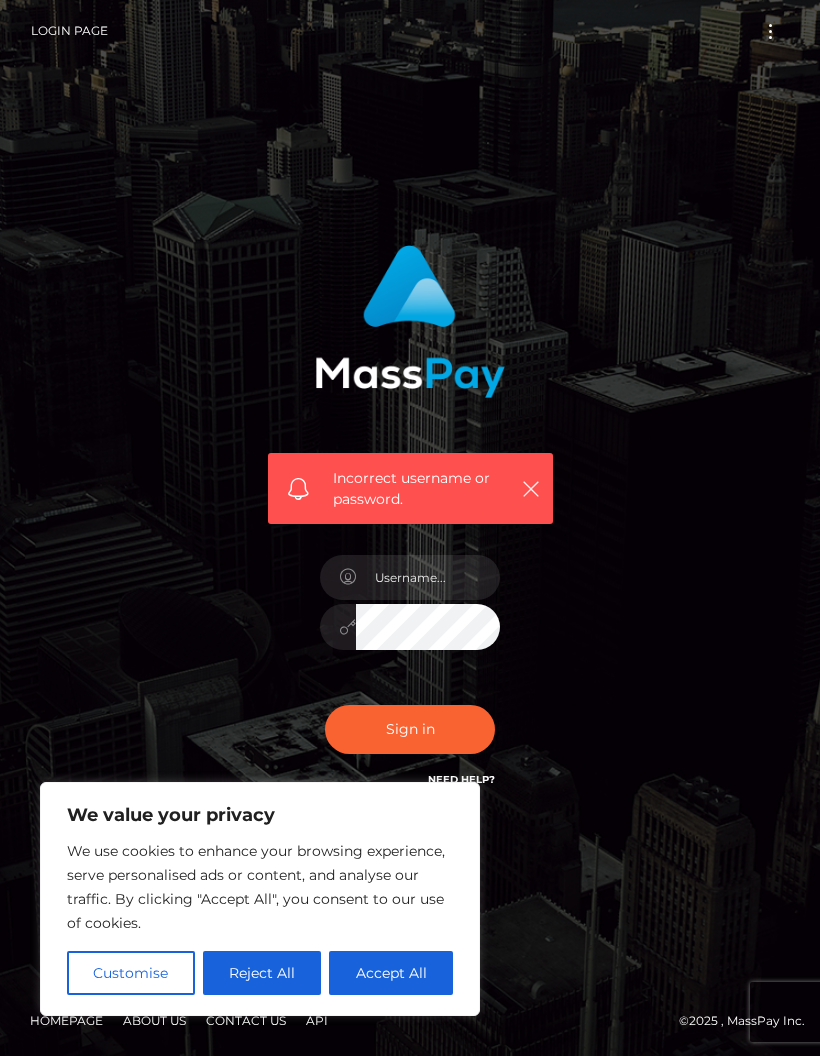 click on "Accept All" at bounding box center [391, 973] 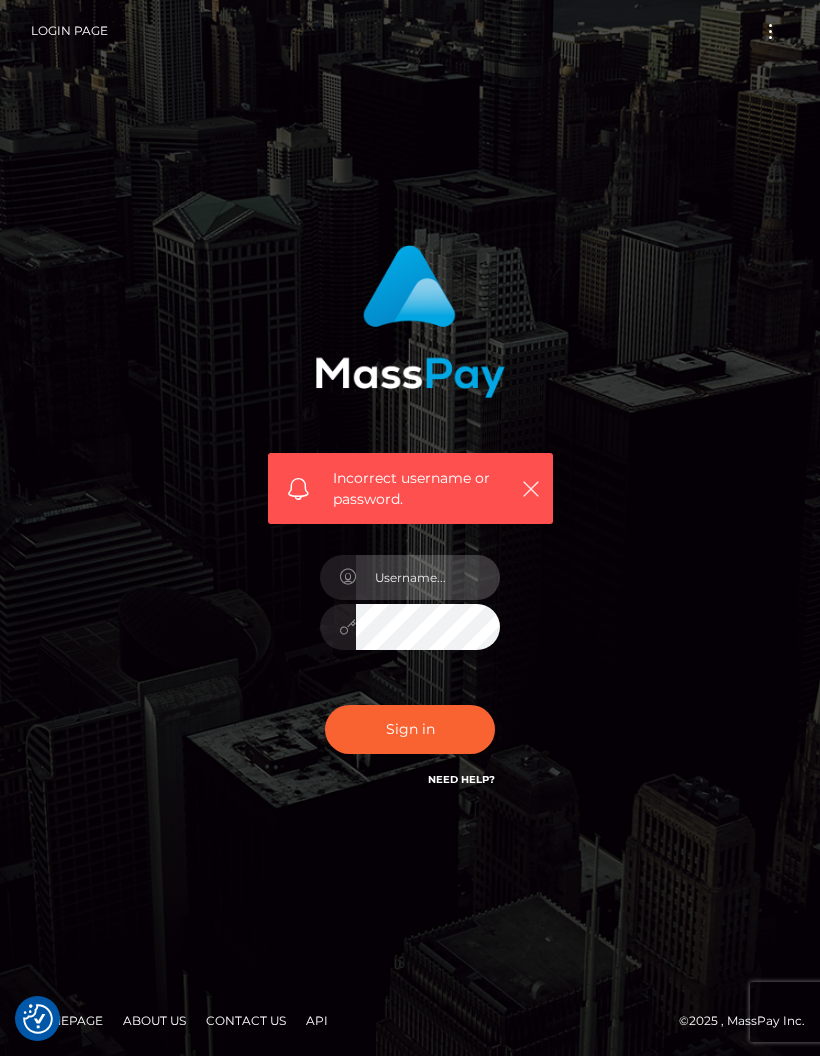 click at bounding box center [428, 577] 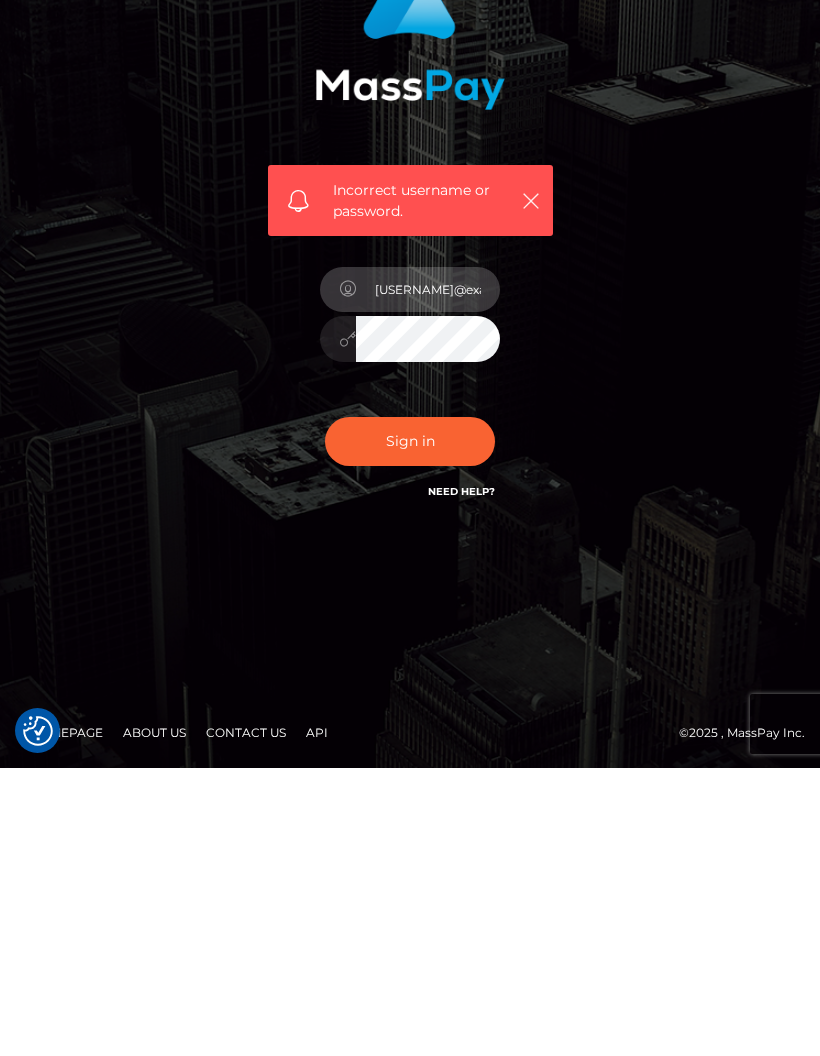 type on "[USERNAME]@example.com" 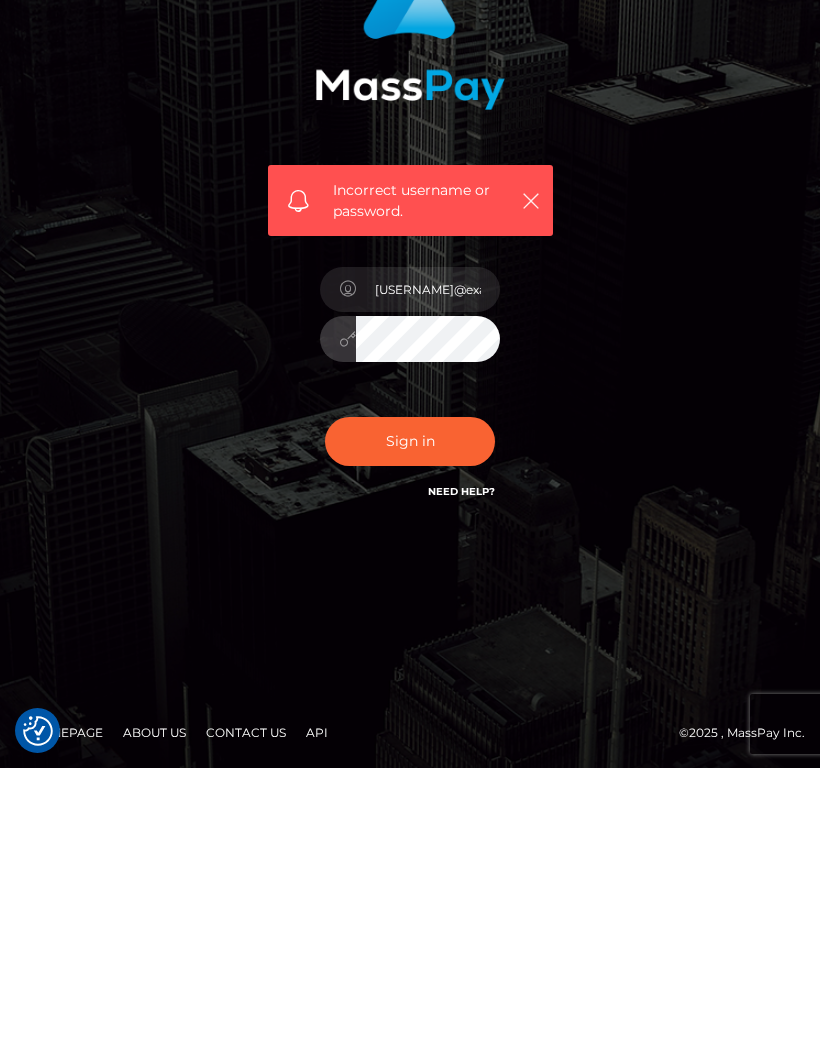 click on "Sign in" at bounding box center (410, 729) 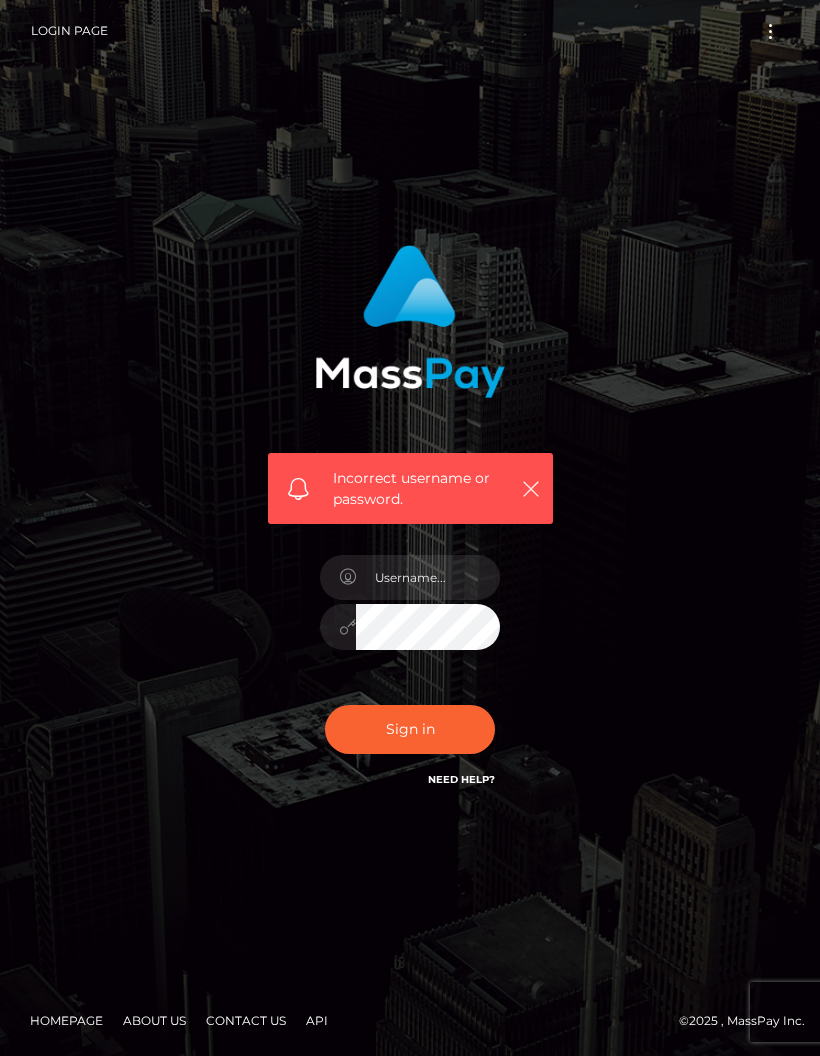 scroll, scrollTop: 0, scrollLeft: 0, axis: both 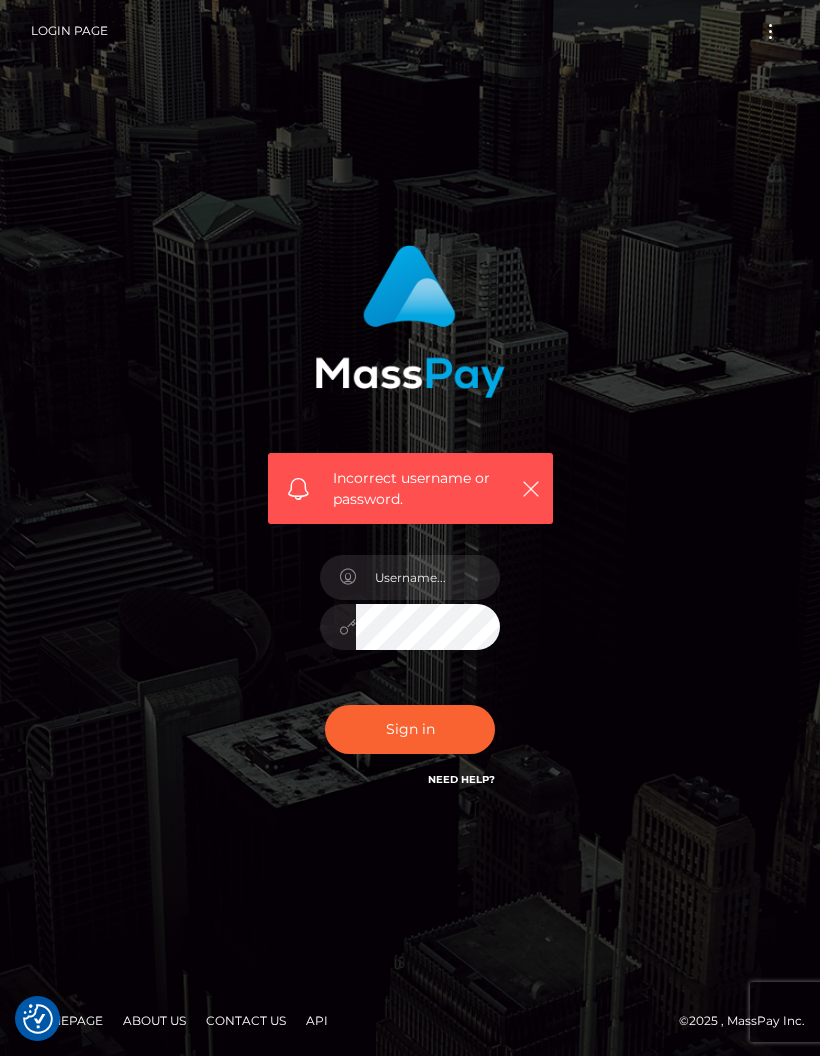 click on "Incorrect username or password." at bounding box center (410, 528) 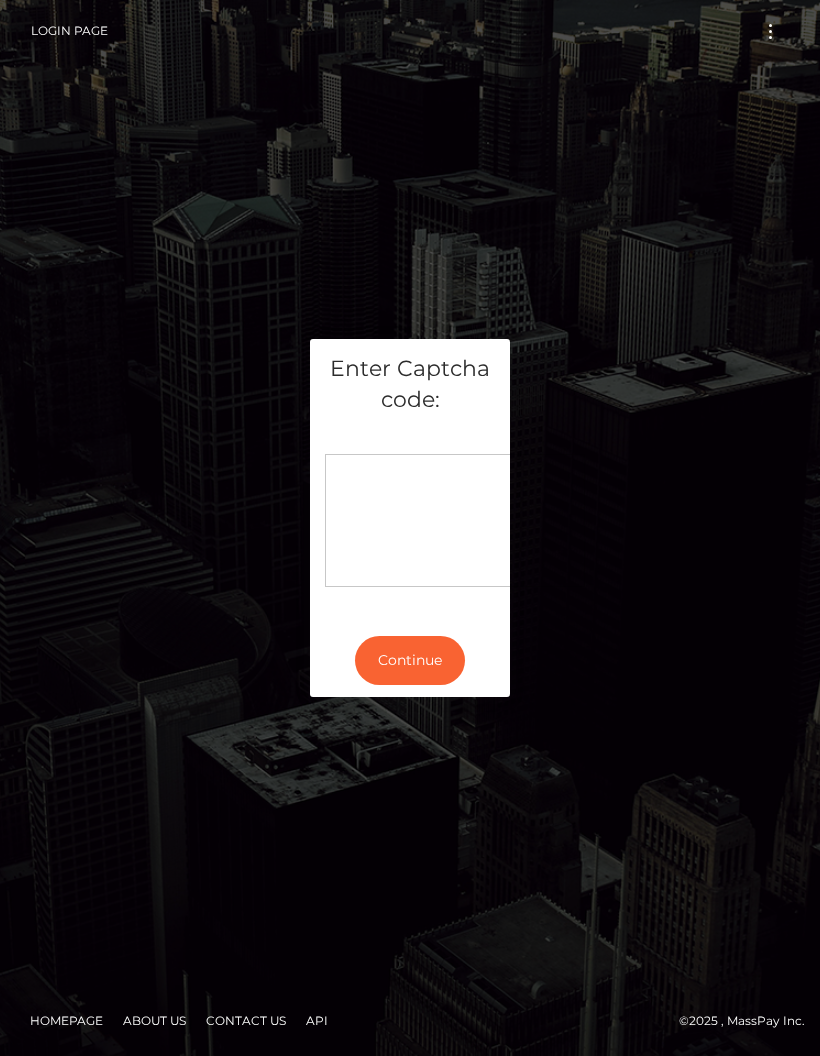 scroll, scrollTop: 80, scrollLeft: 0, axis: vertical 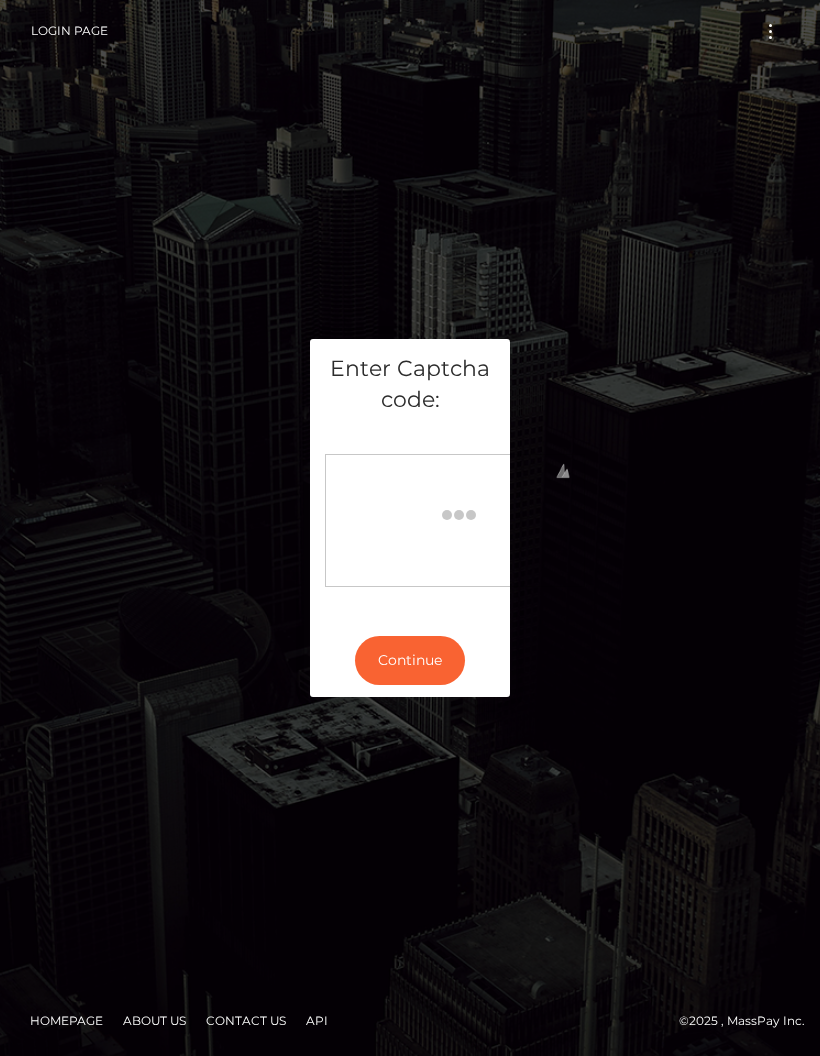click on "Continue" at bounding box center [410, 660] 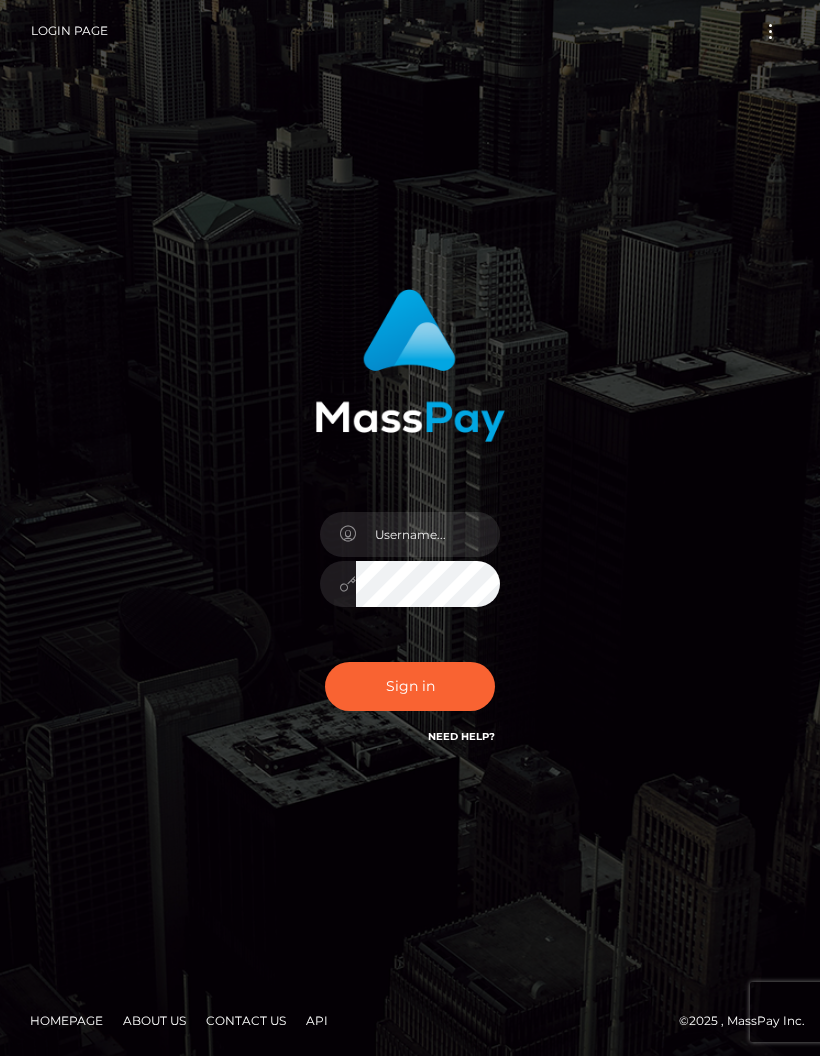 scroll, scrollTop: 0, scrollLeft: 0, axis: both 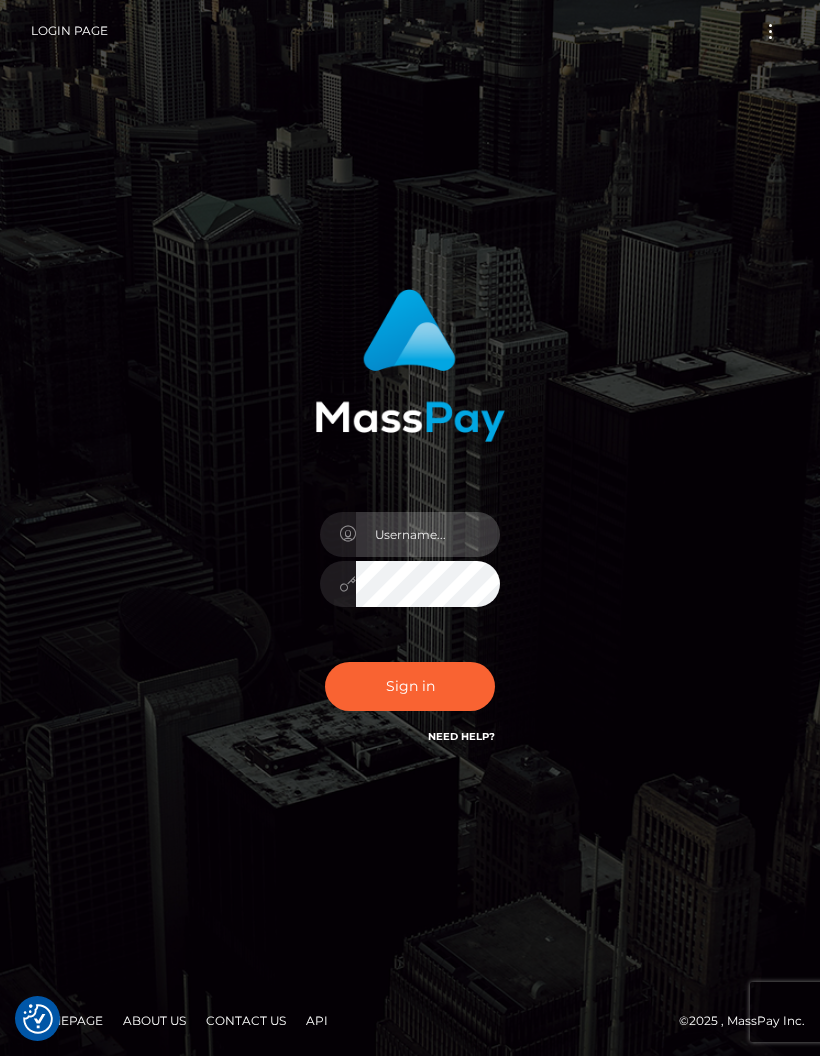 click at bounding box center [428, 534] 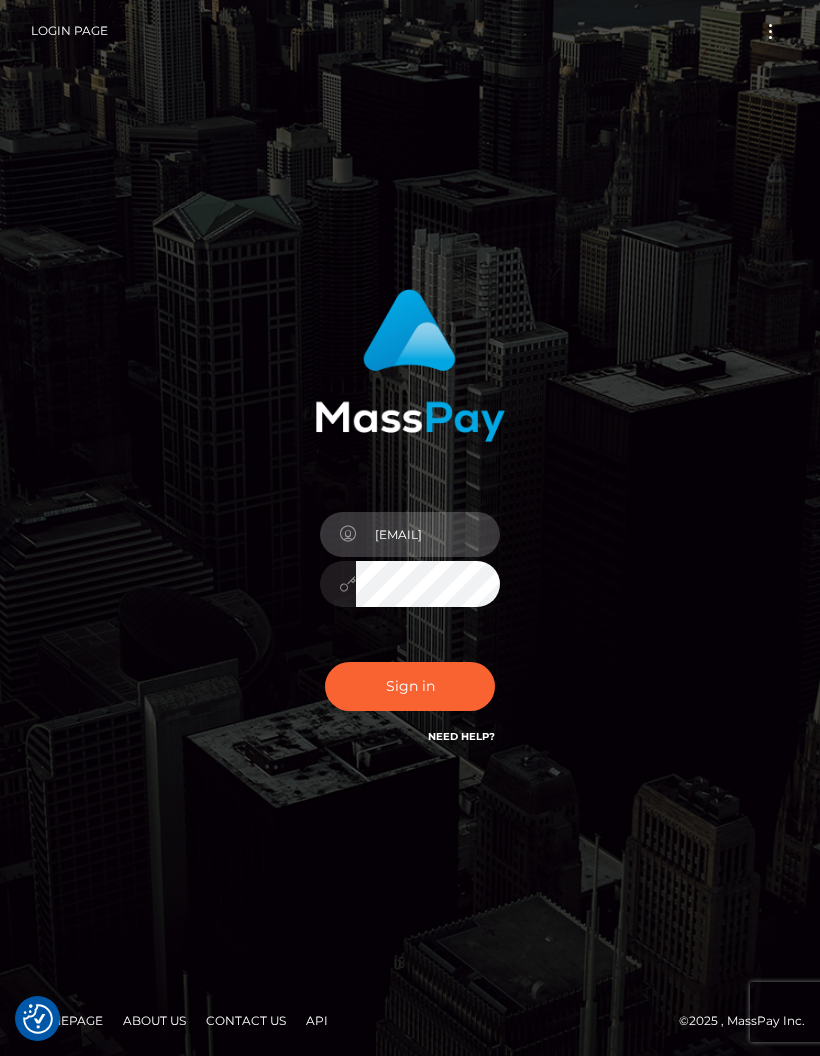 type on "[USERNAME]@example.com" 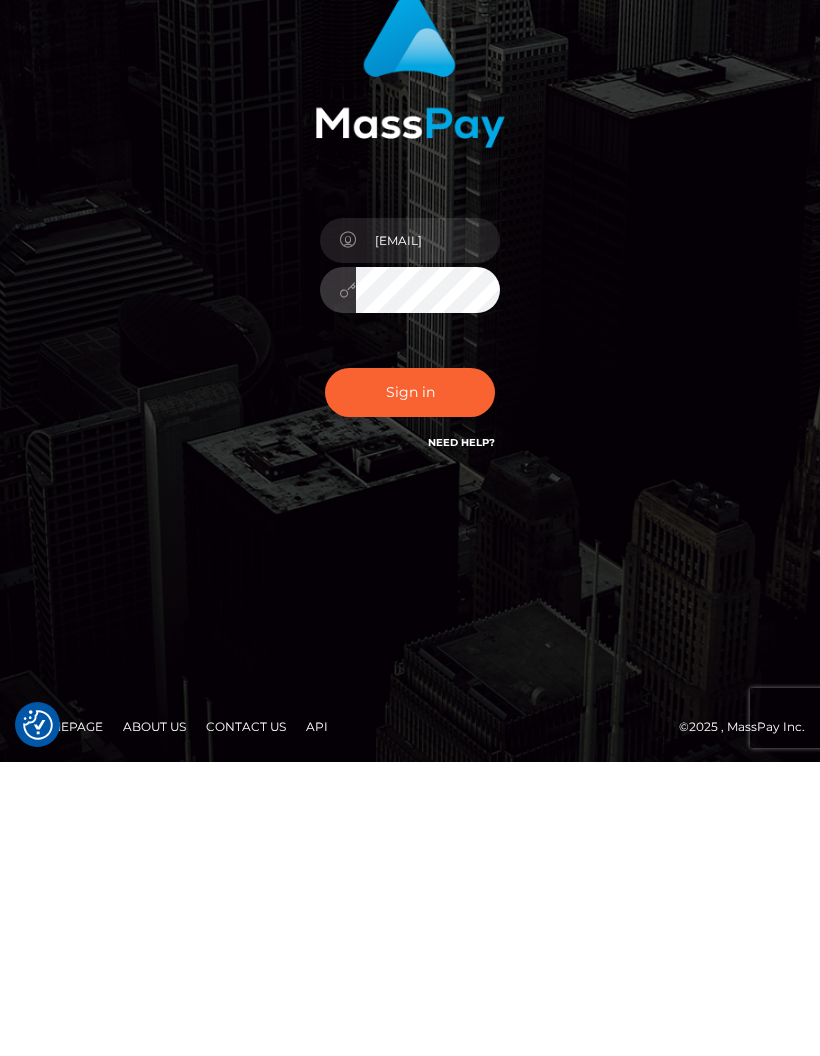 click on "Sign in" at bounding box center [410, 686] 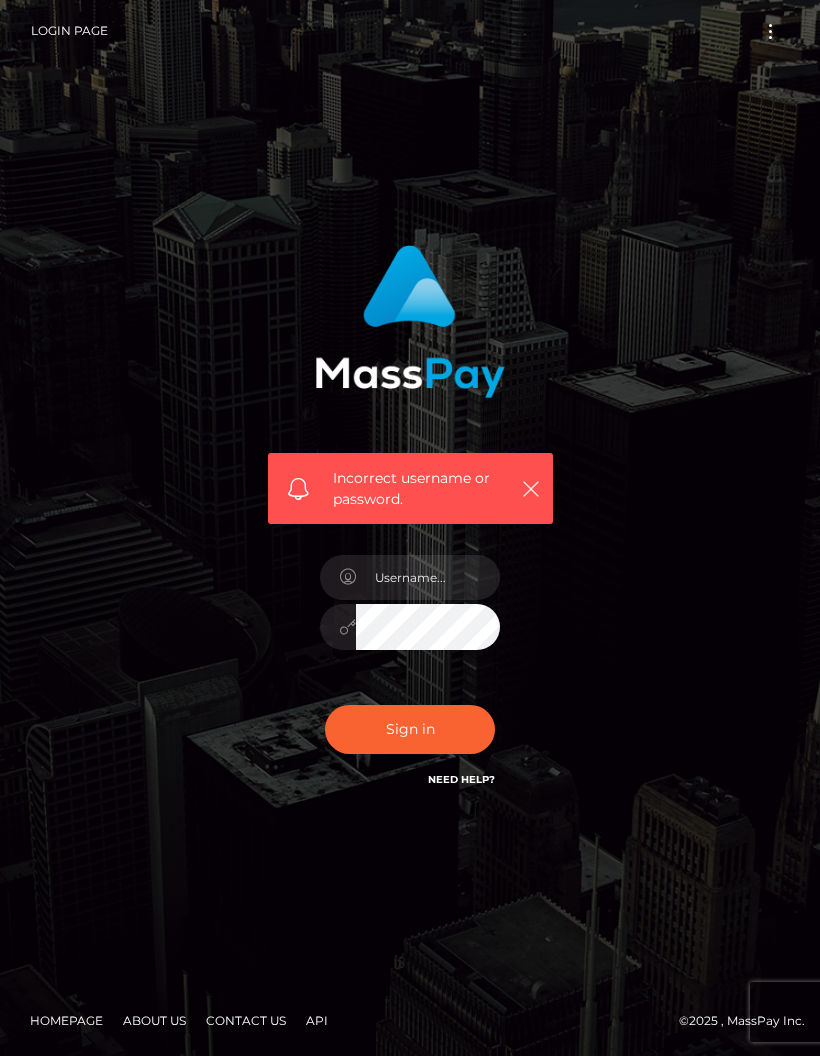 scroll, scrollTop: 0, scrollLeft: 0, axis: both 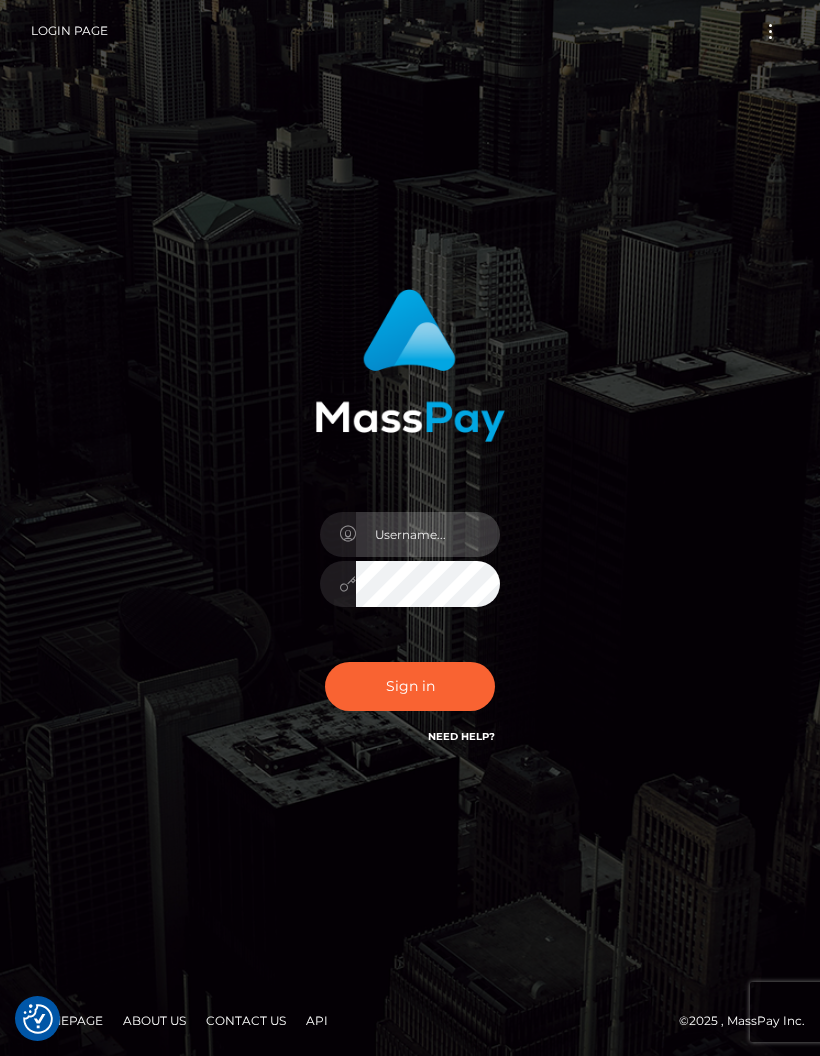 click at bounding box center [428, 534] 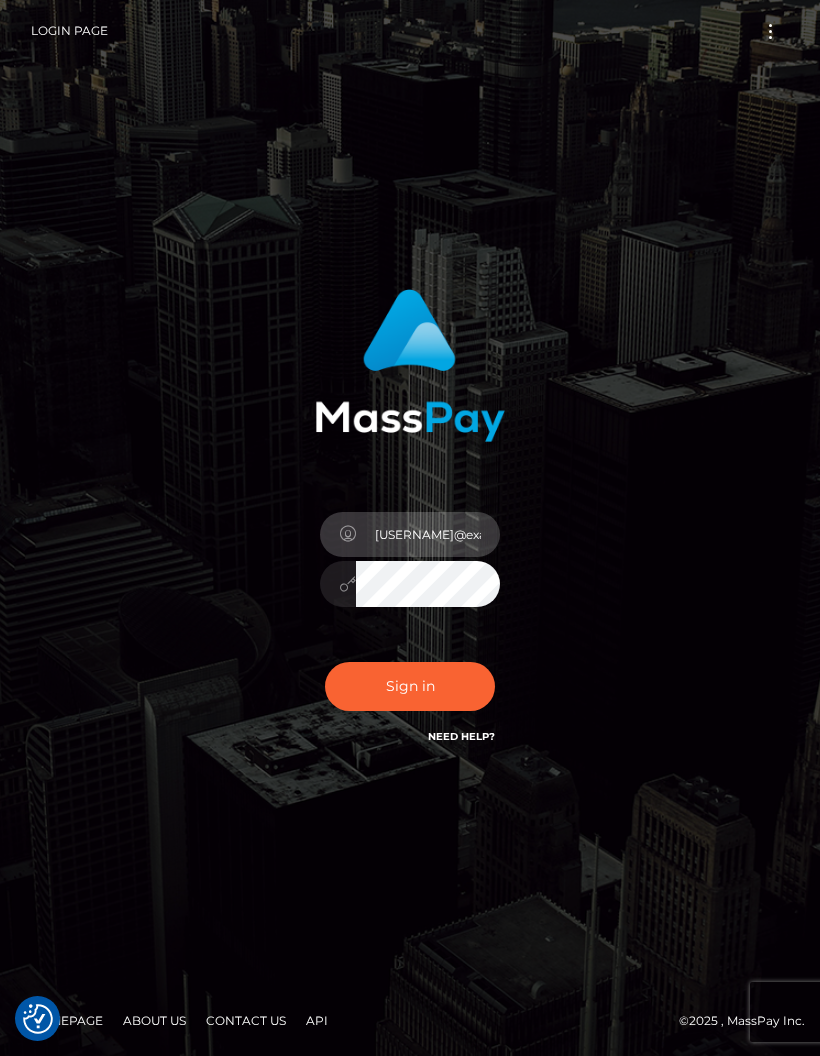 type on "[USERNAME]@example.com" 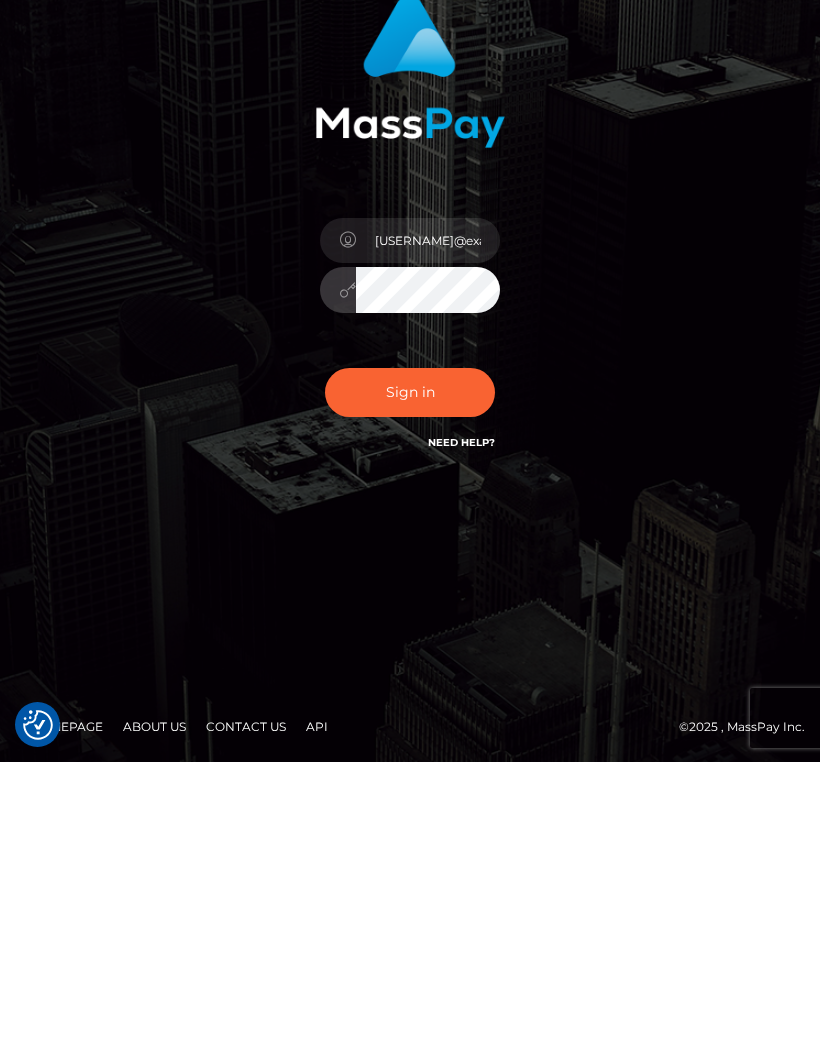 click on "Sign in" at bounding box center [410, 686] 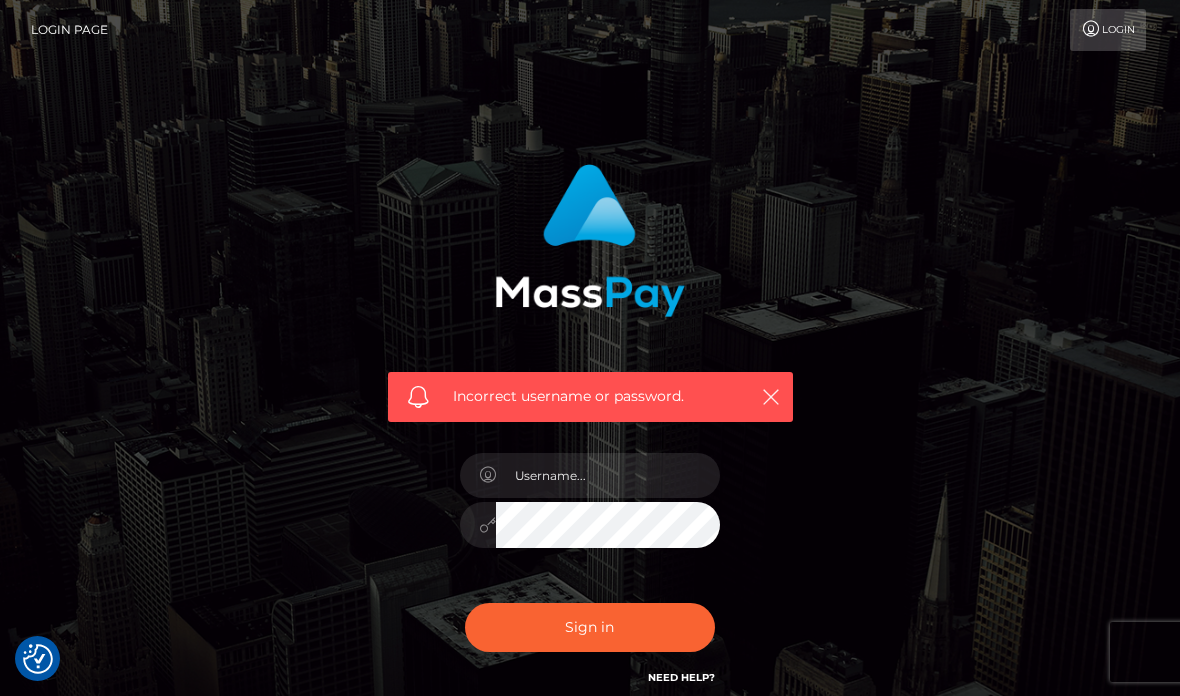 scroll, scrollTop: 0, scrollLeft: 0, axis: both 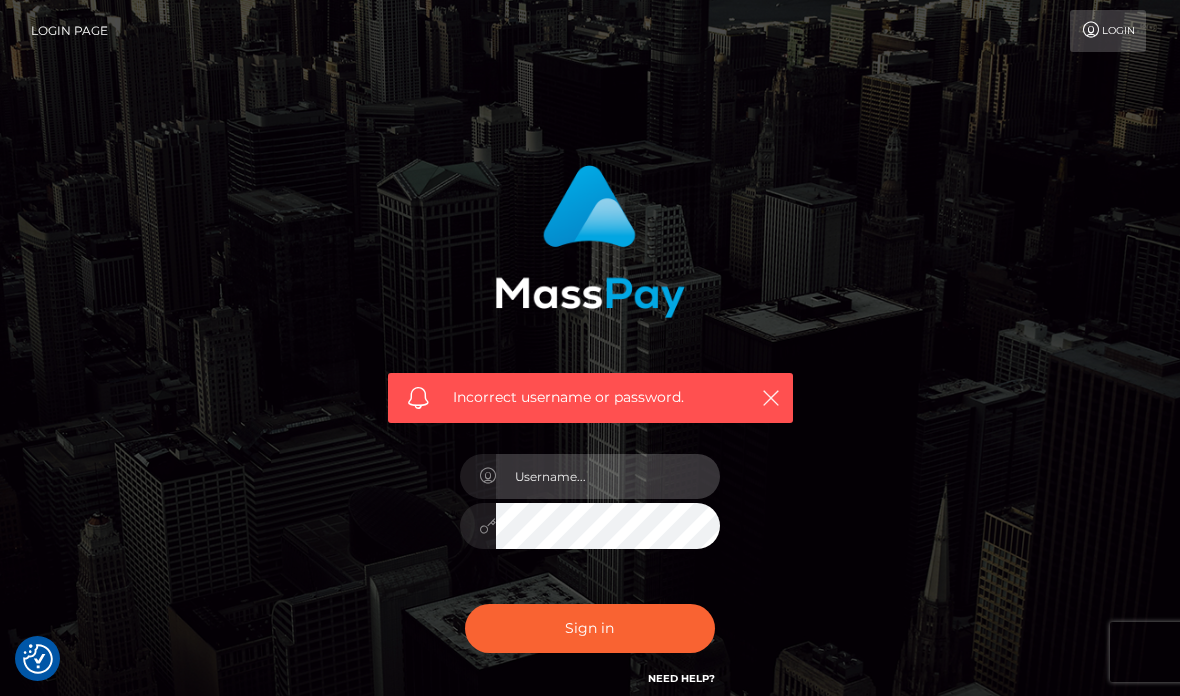 click at bounding box center (608, 476) 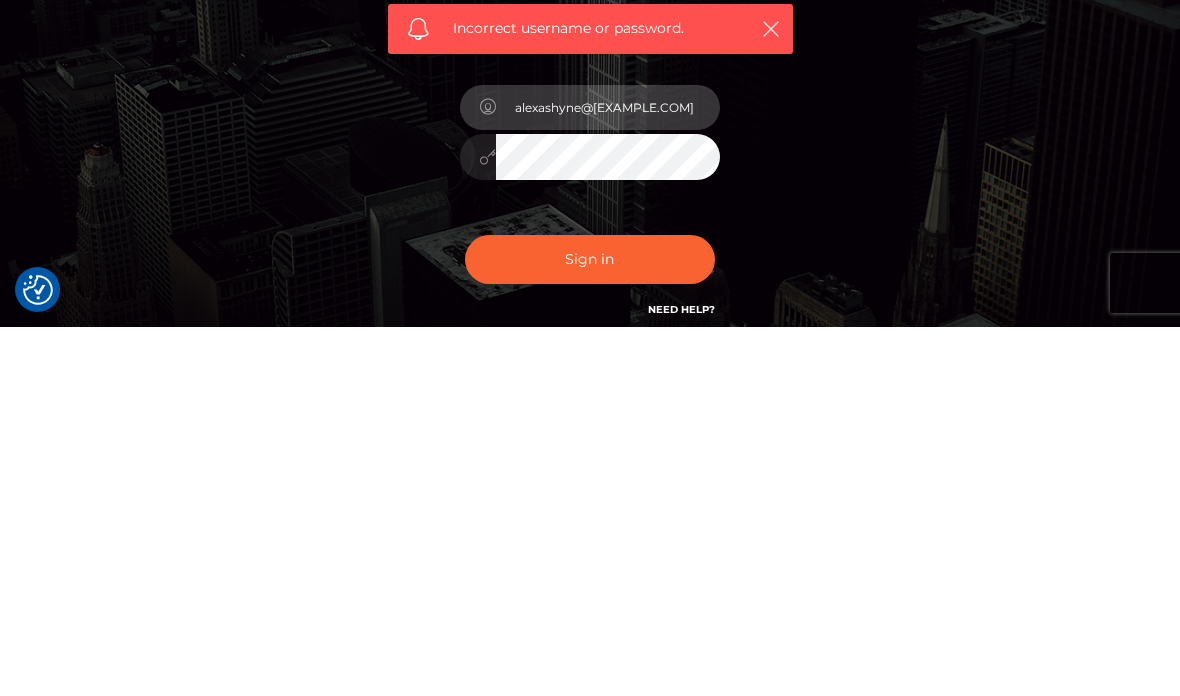 type on "[EMAIL]" 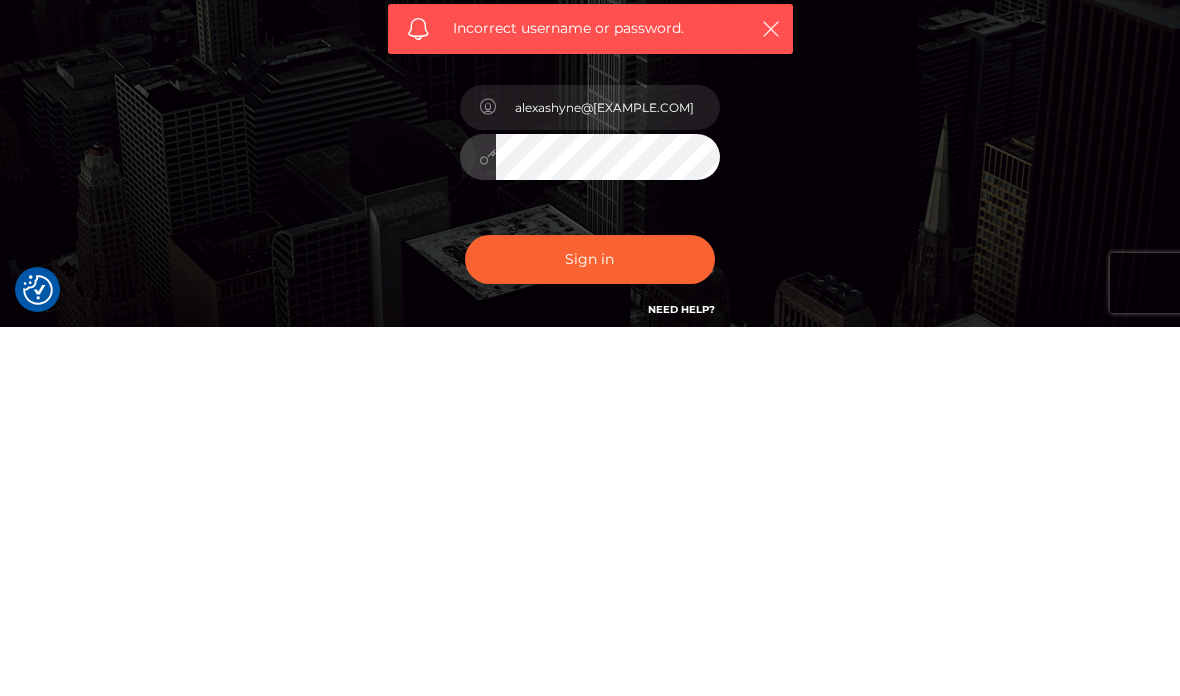 scroll, scrollTop: 177, scrollLeft: 0, axis: vertical 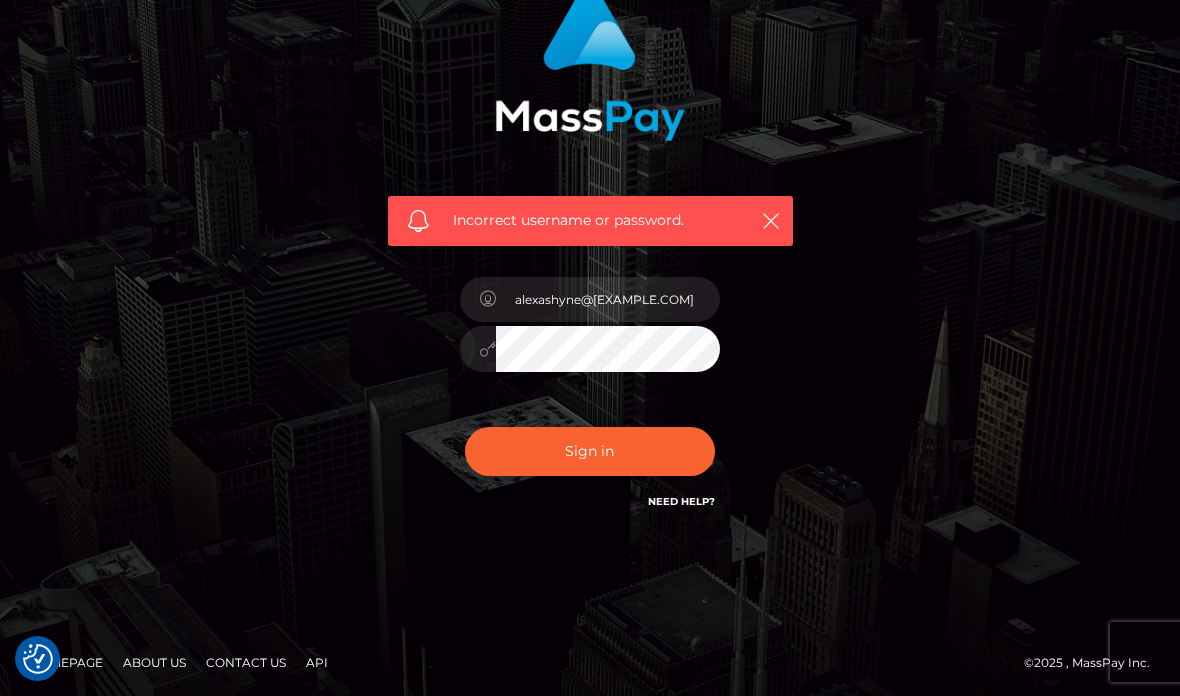 click on "Sign in" at bounding box center (590, 451) 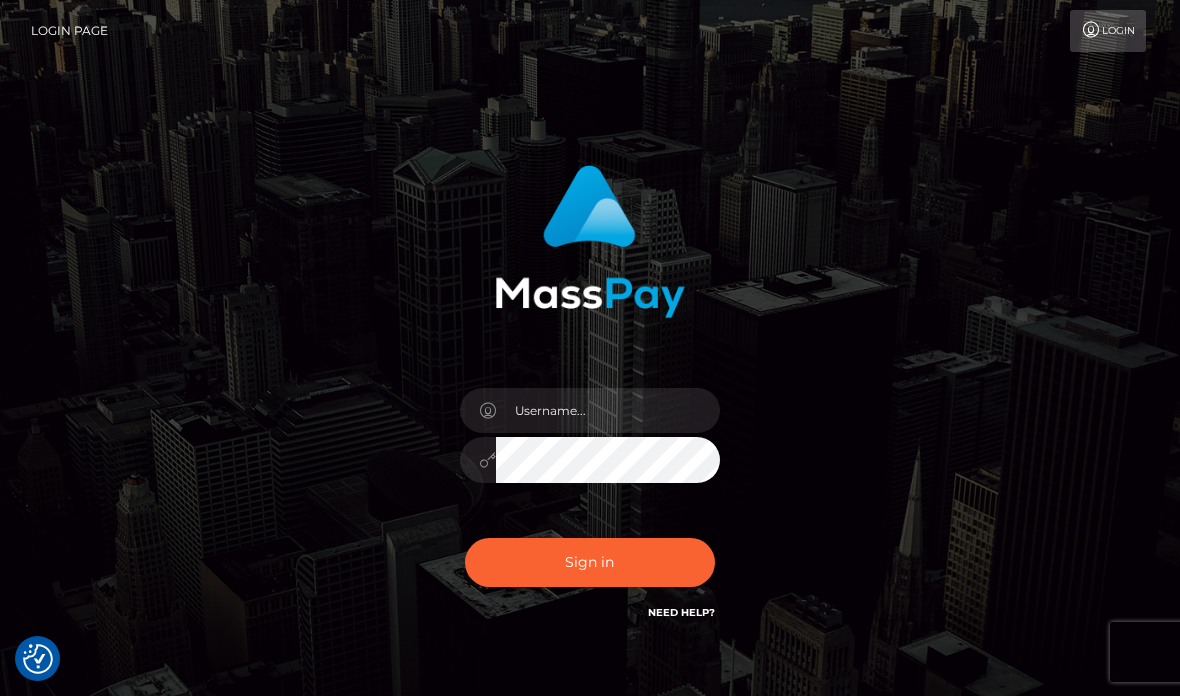 scroll, scrollTop: 0, scrollLeft: 0, axis: both 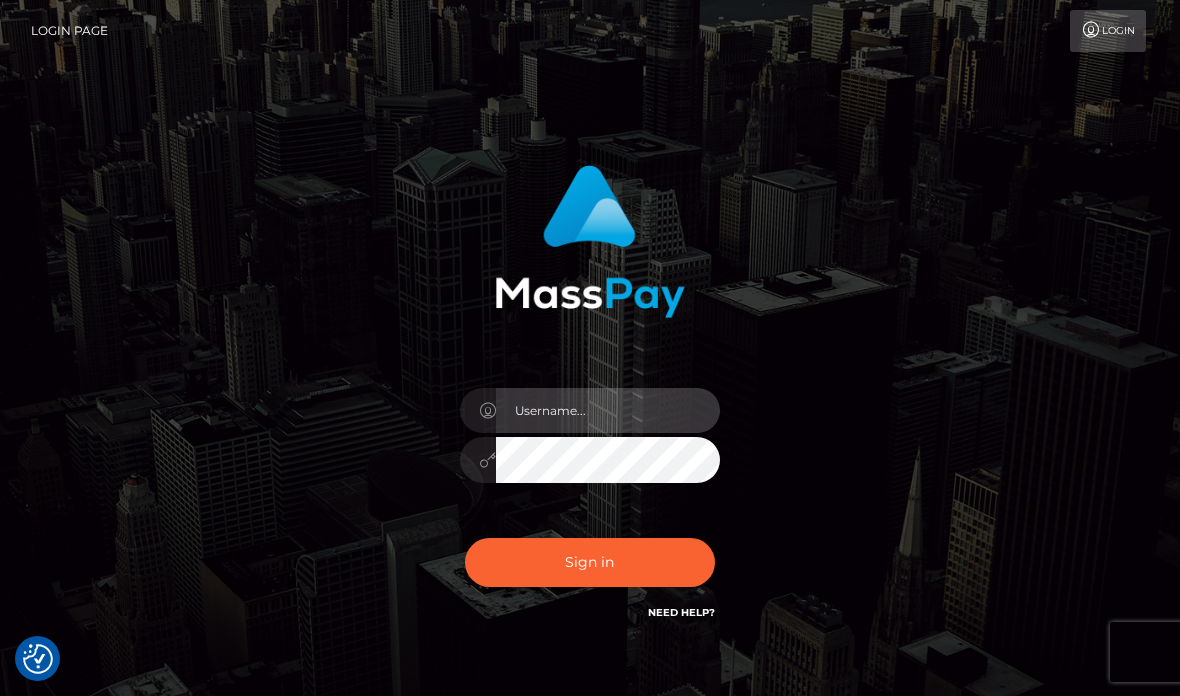 click at bounding box center (608, 410) 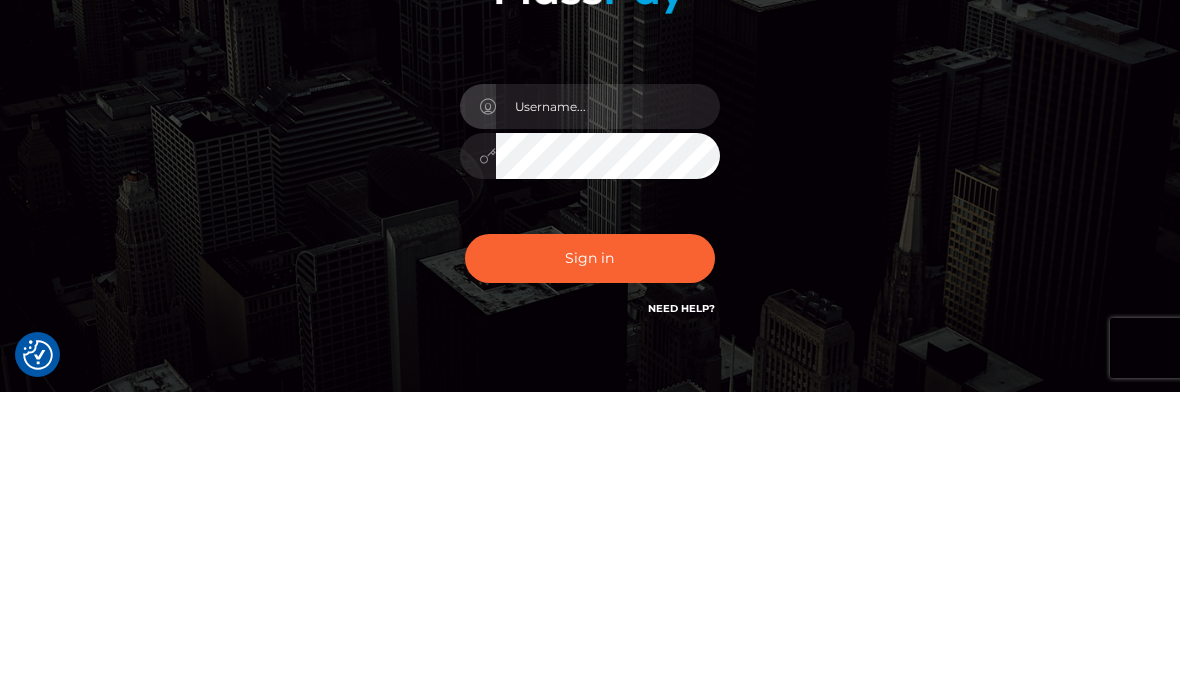 scroll, scrollTop: 111, scrollLeft: 0, axis: vertical 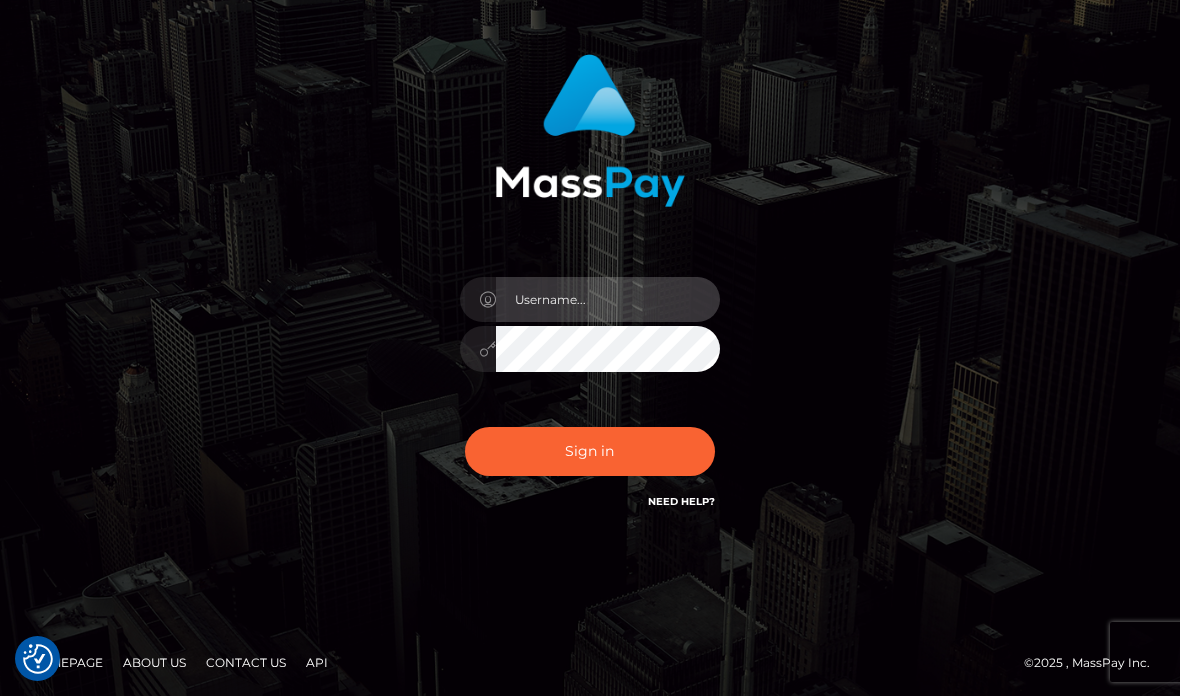 type on "[EMAIL]" 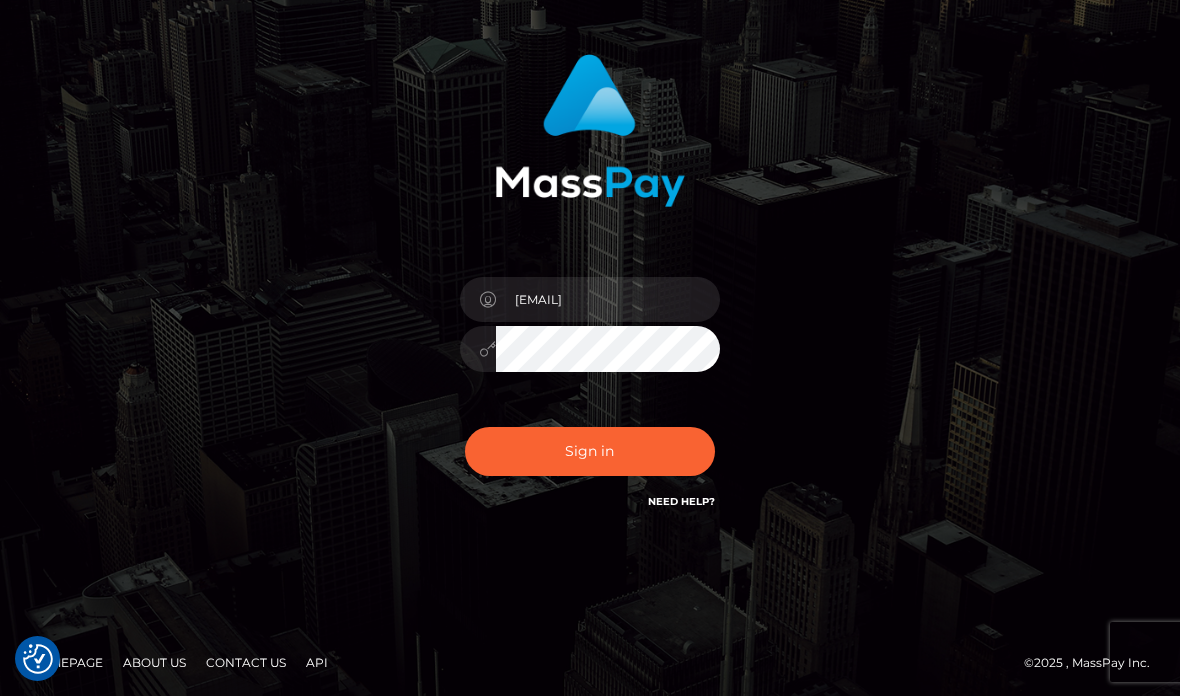 click on "Sign in" at bounding box center [590, 451] 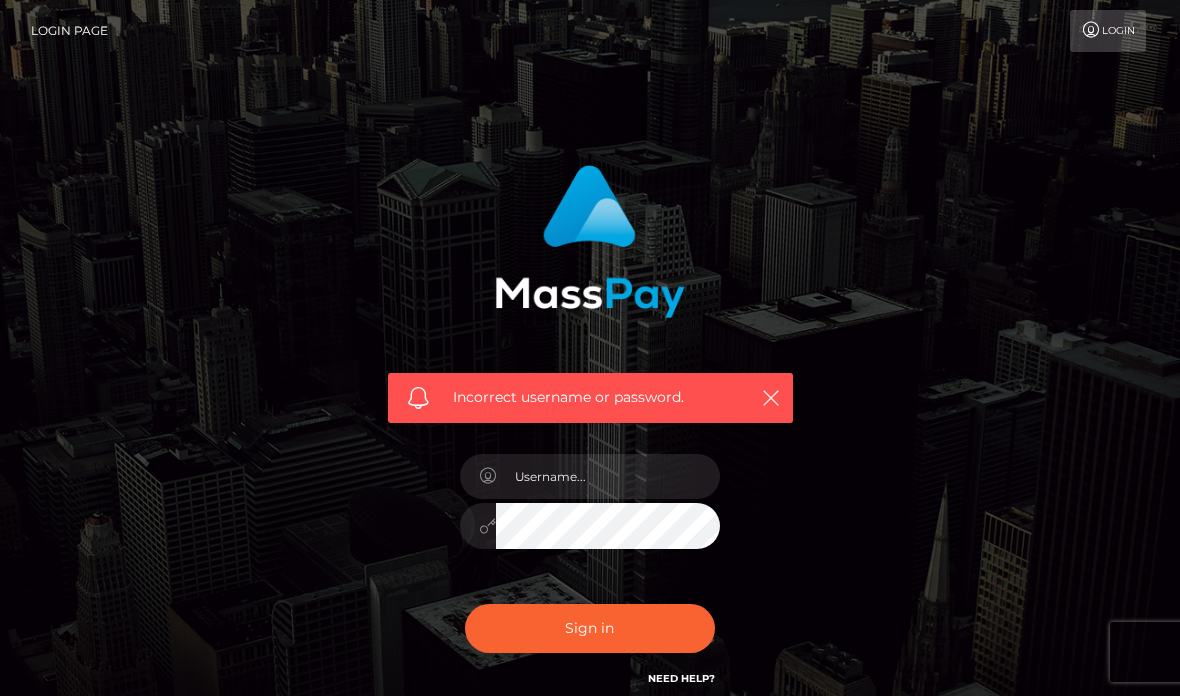 scroll, scrollTop: 0, scrollLeft: 0, axis: both 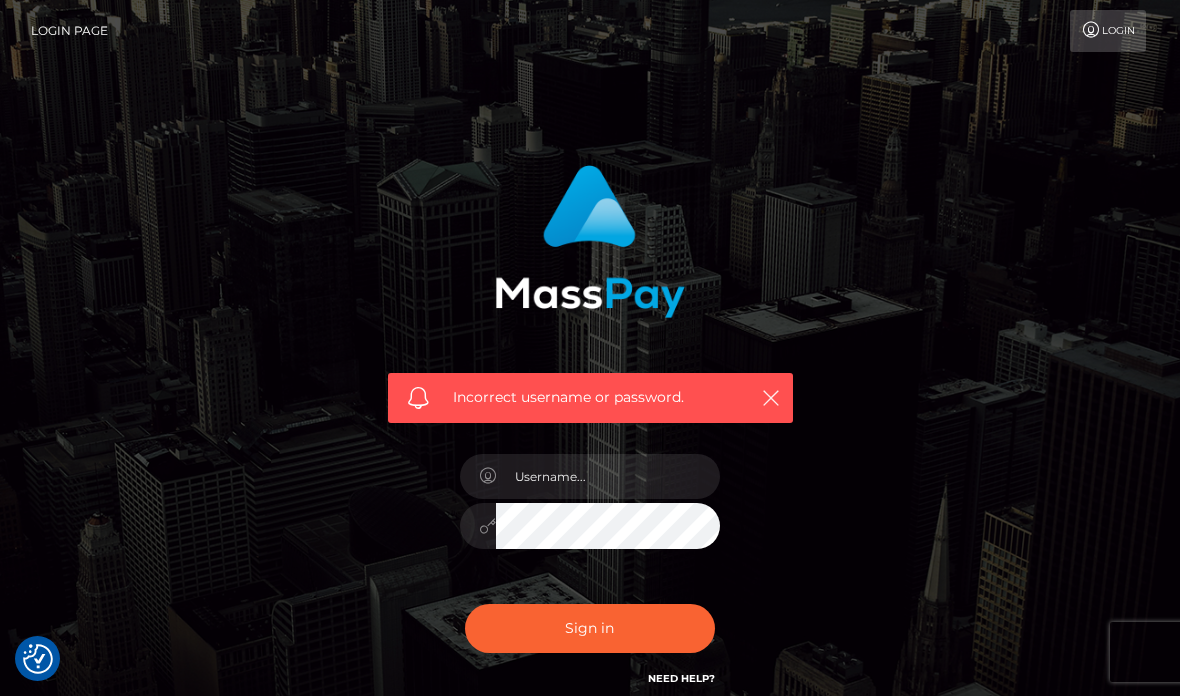 click on "Login" at bounding box center [1108, 31] 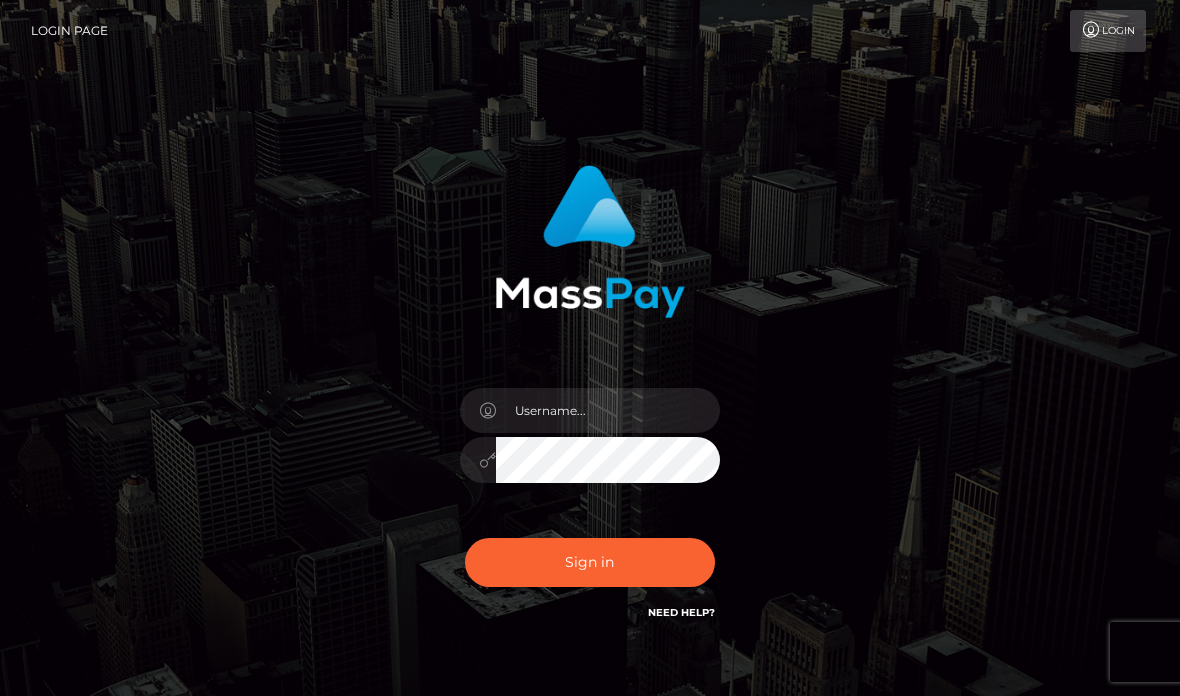 scroll, scrollTop: 0, scrollLeft: 0, axis: both 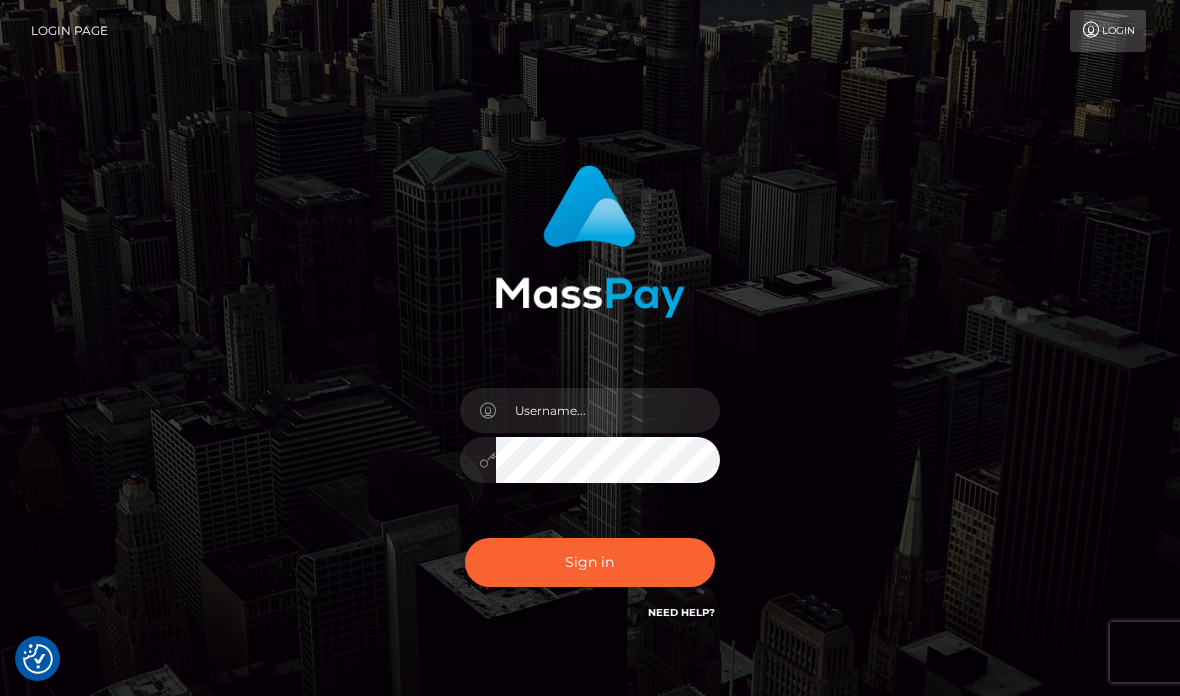 click at bounding box center [608, 410] 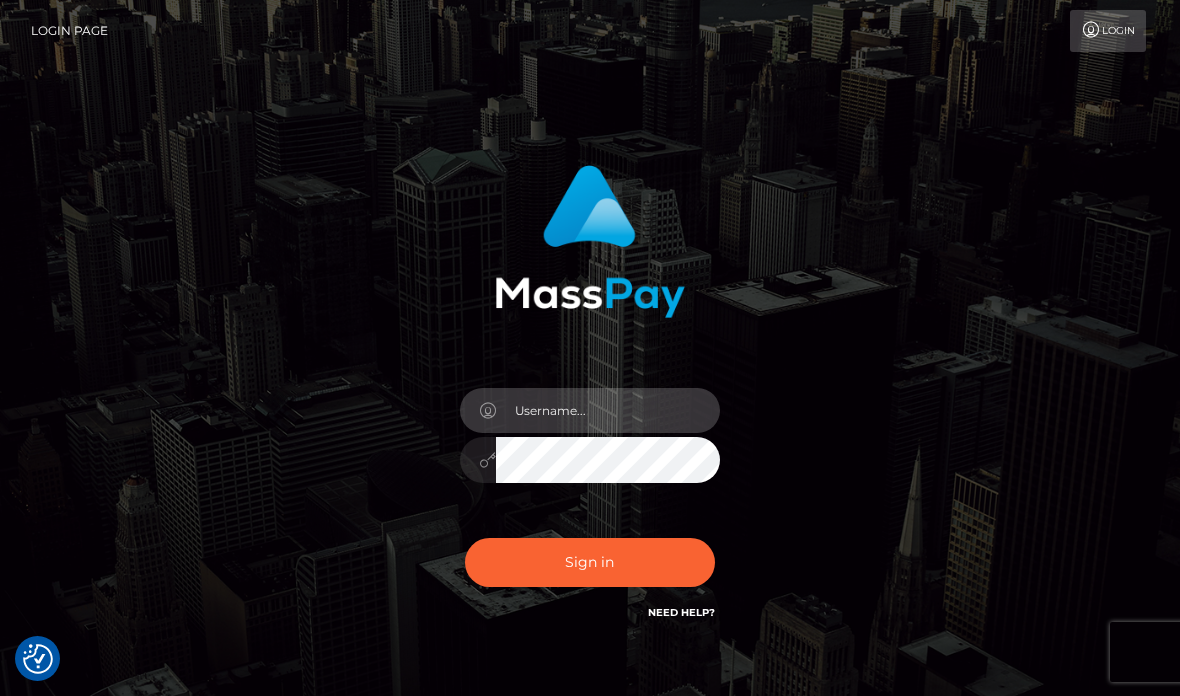 type on "[EMAIL]" 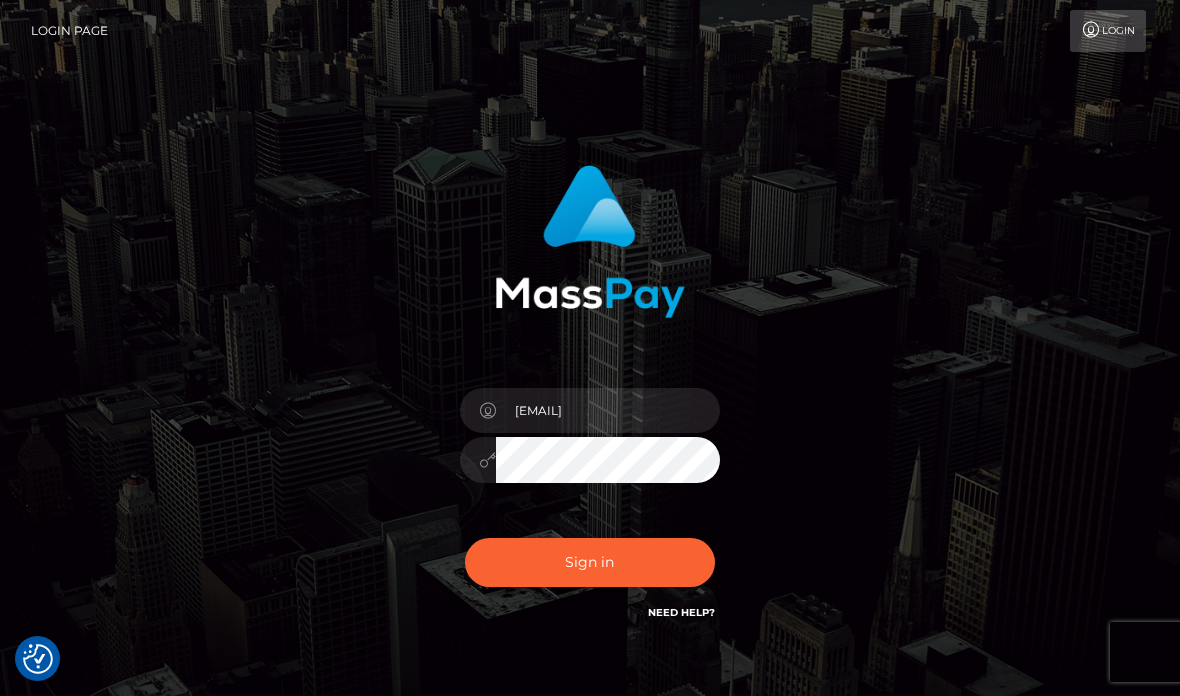 click on "Sign in" at bounding box center (590, 562) 